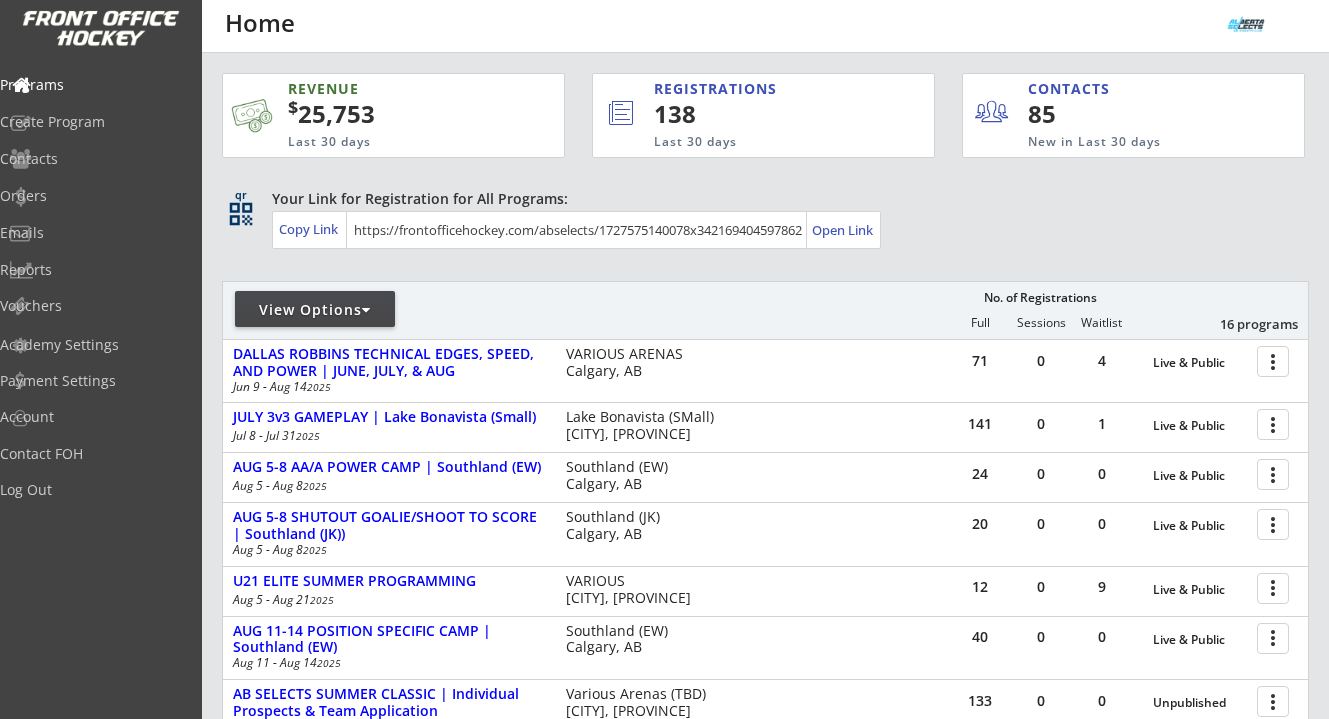 scroll, scrollTop: 458, scrollLeft: 0, axis: vertical 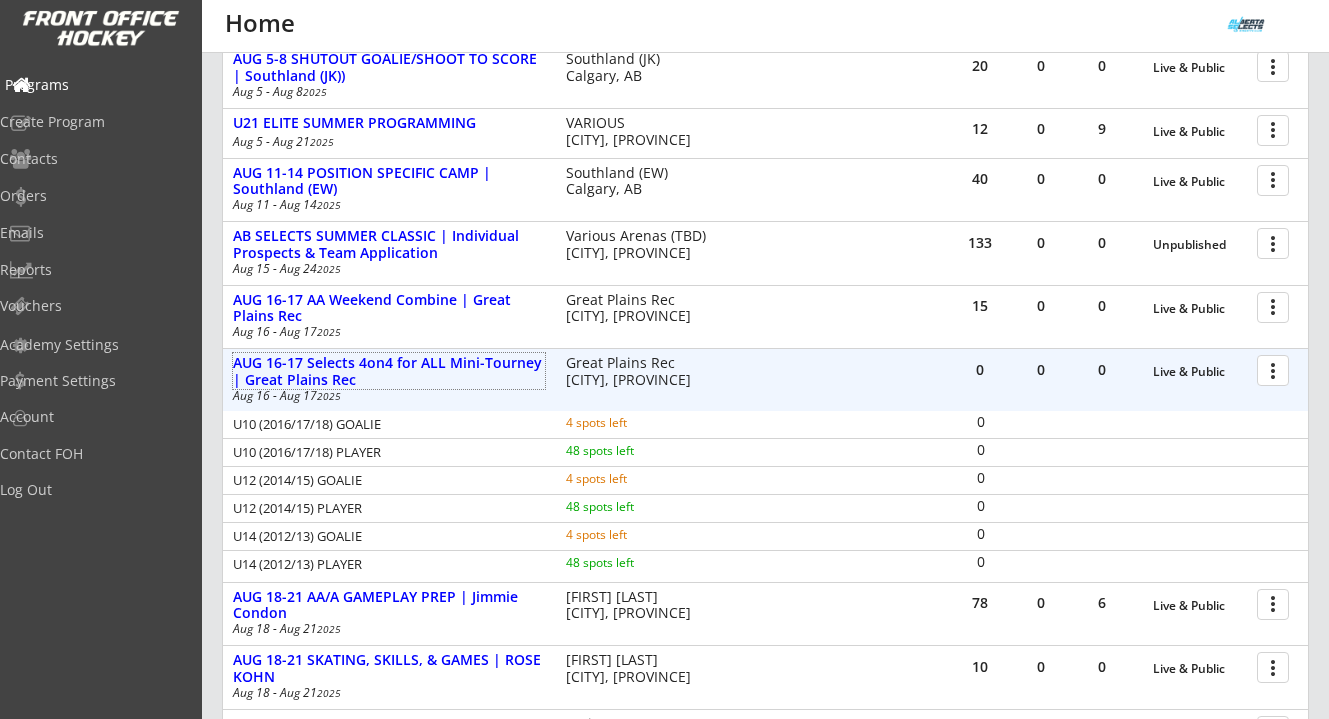 click on "Programs" at bounding box center (95, 85) 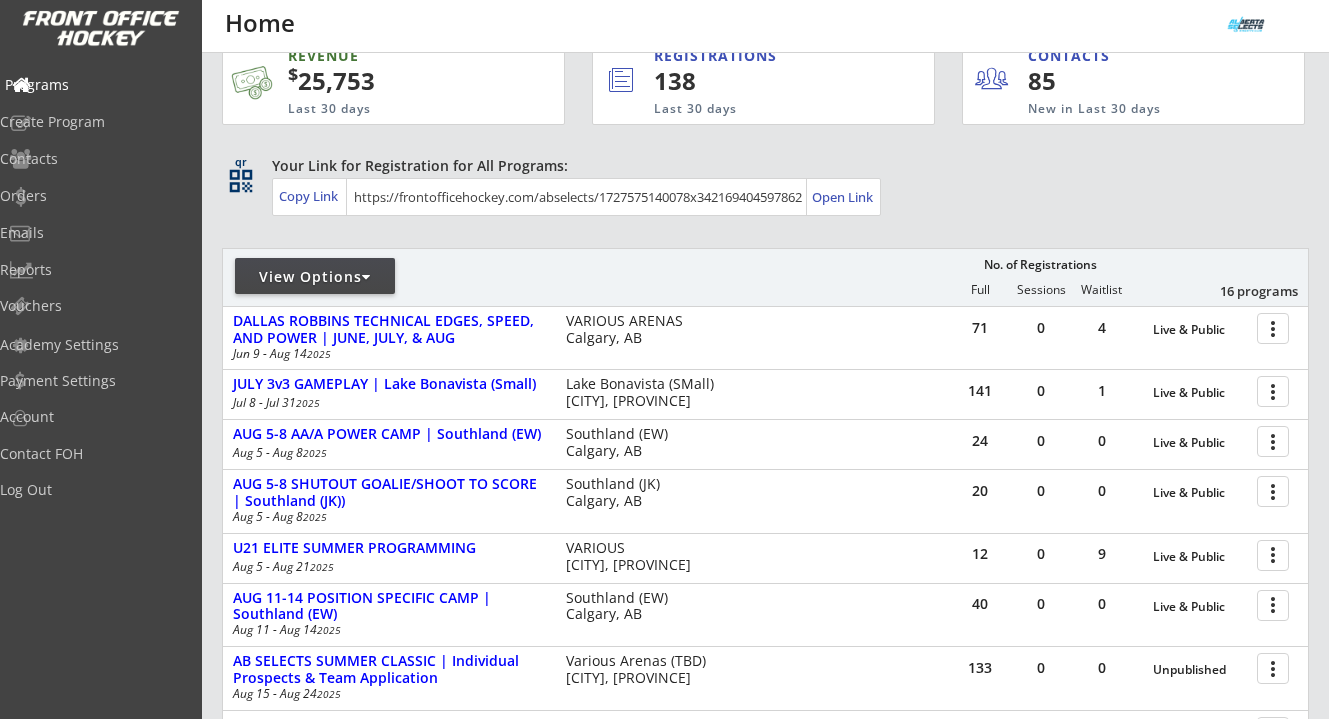scroll, scrollTop: 0, scrollLeft: 0, axis: both 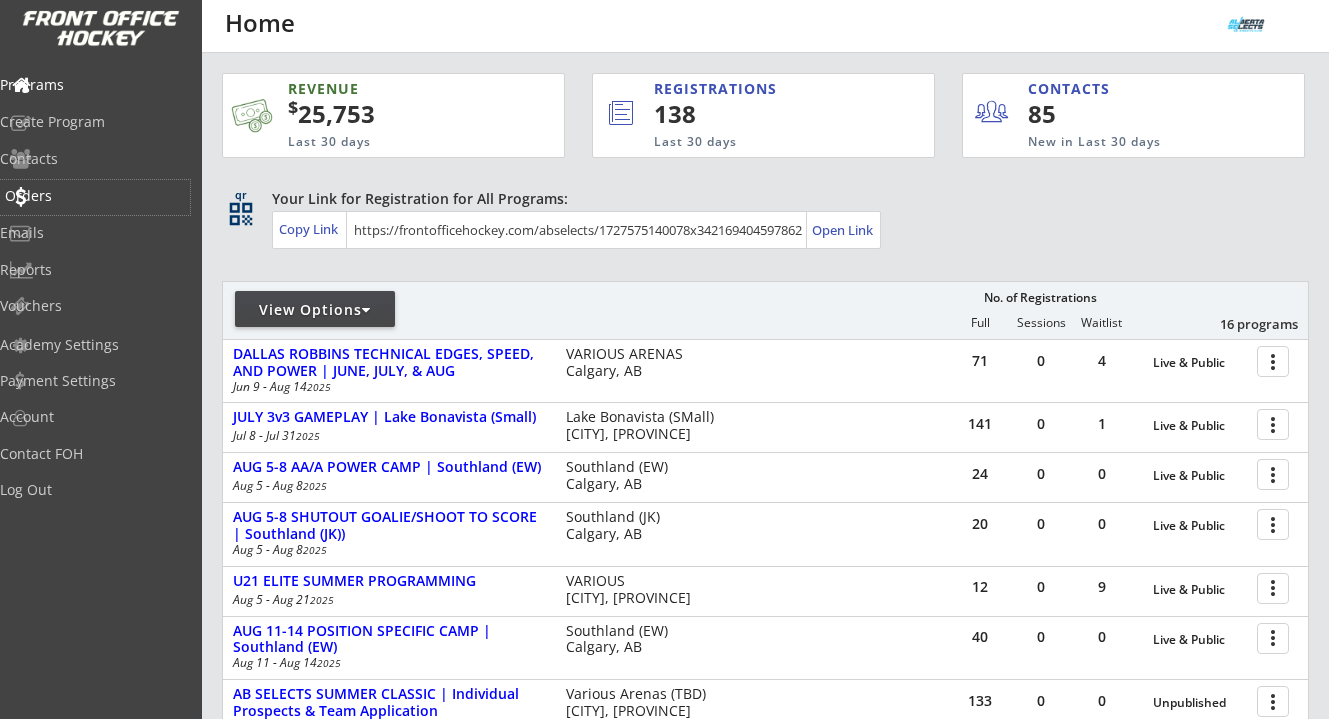 click on "Orders" at bounding box center [95, 196] 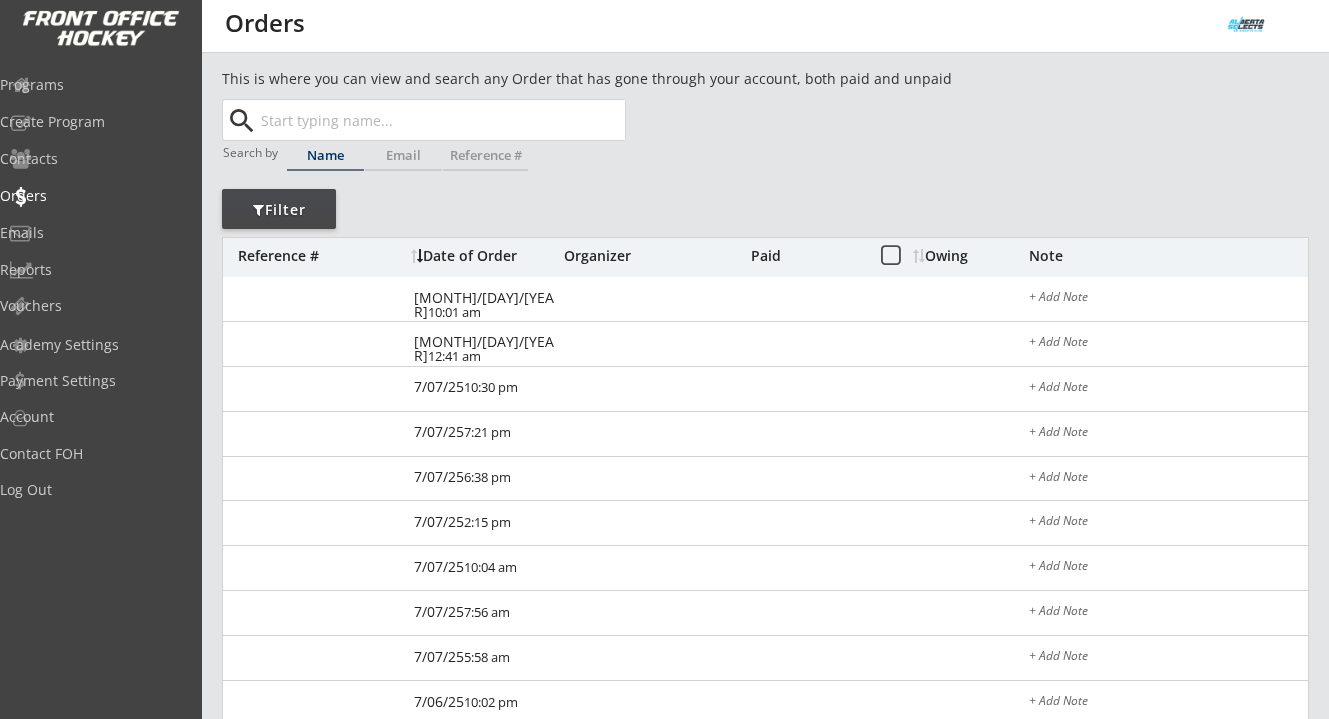 click at bounding box center [441, 120] 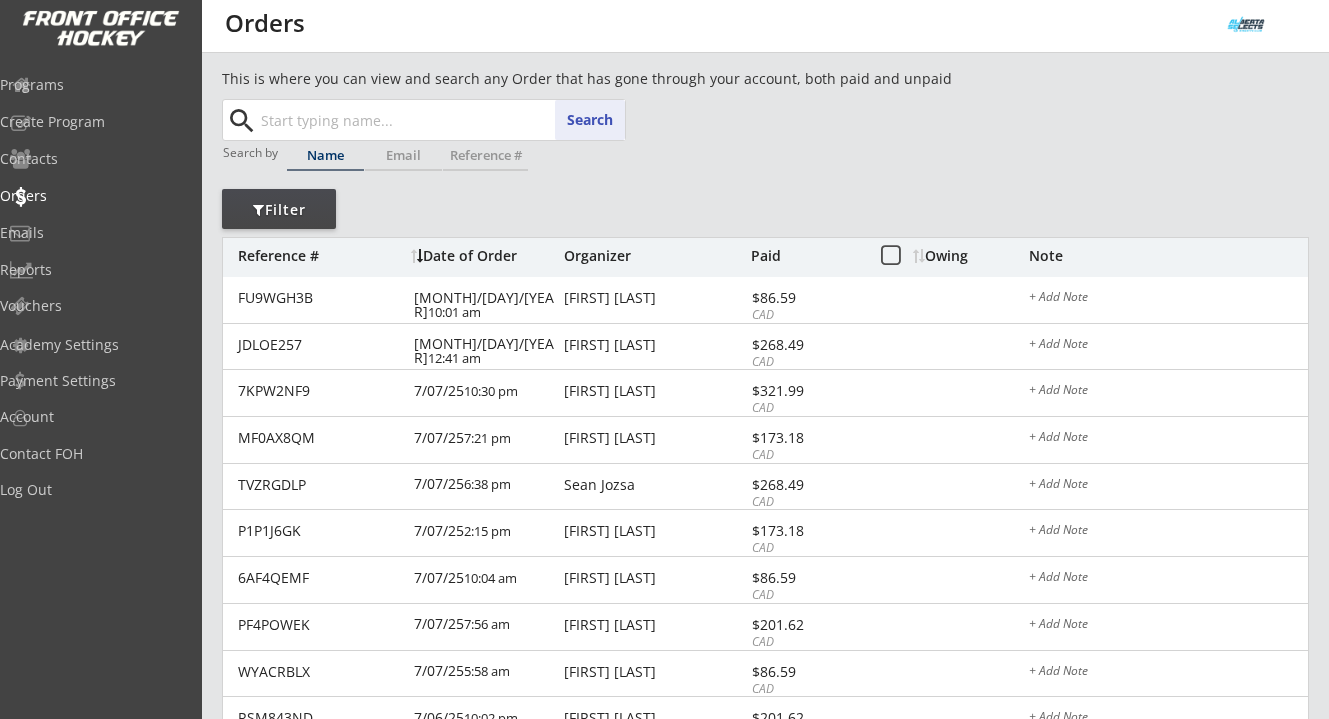 click at bounding box center [441, 120] 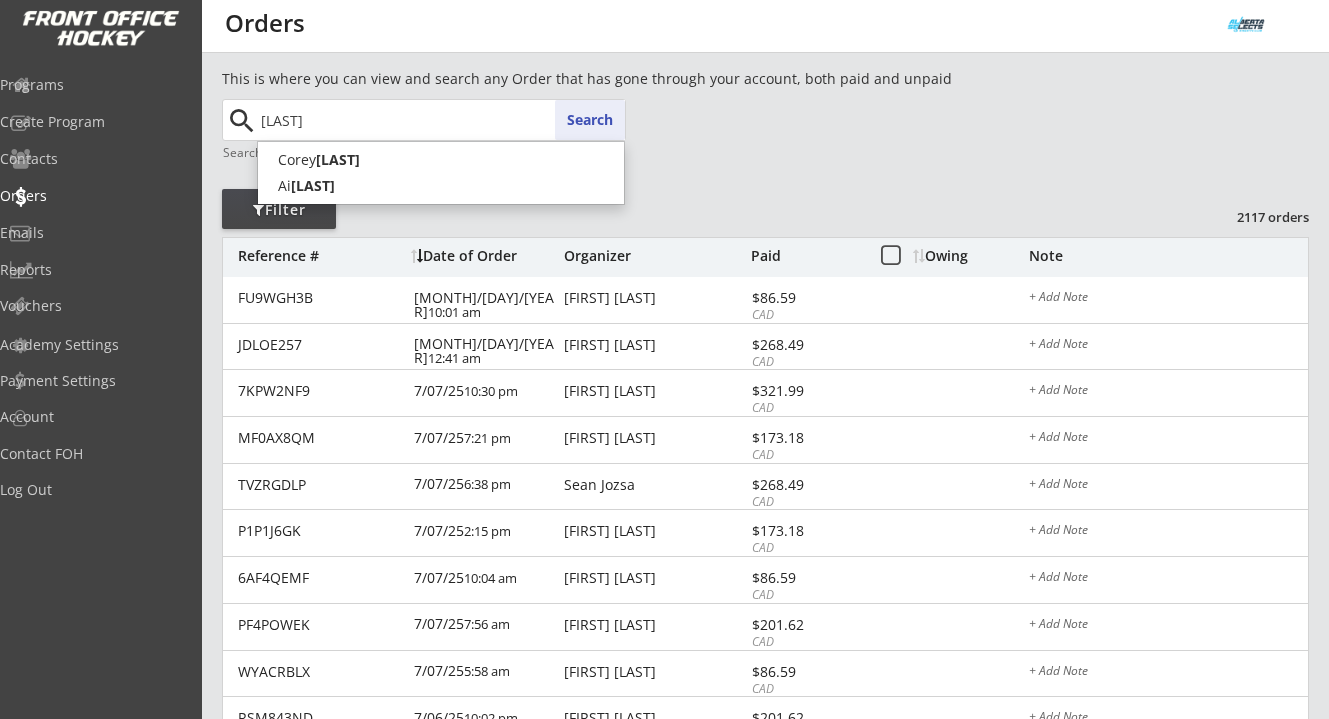 type on "[LAST]" 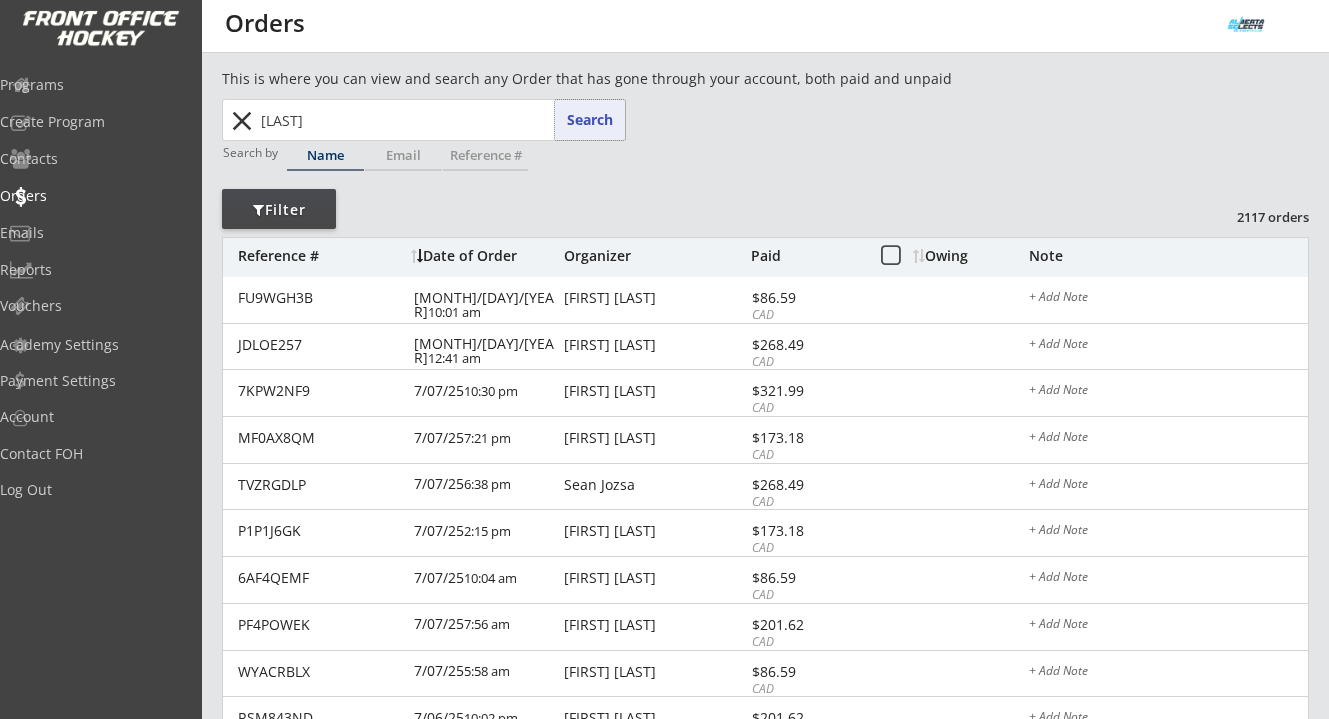 click on "Search" at bounding box center [590, 120] 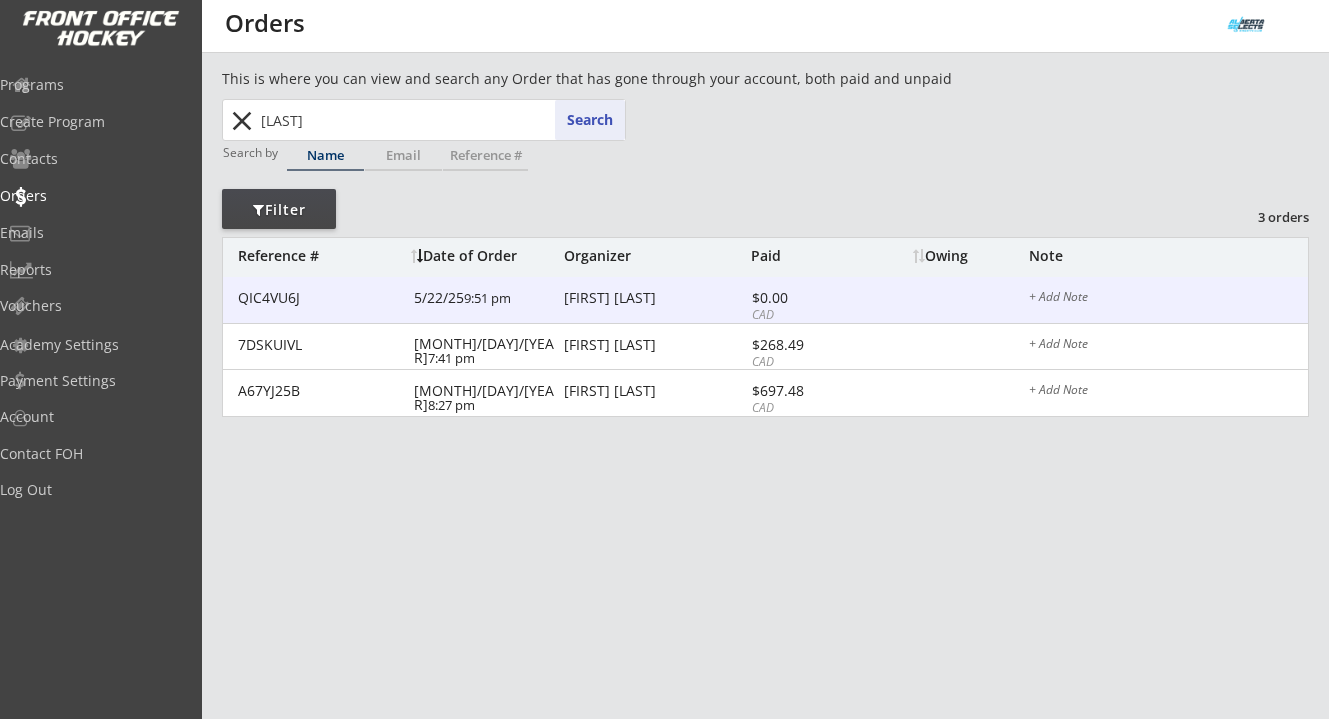 click on "[FIRST] [LAST]" at bounding box center [320, 298] 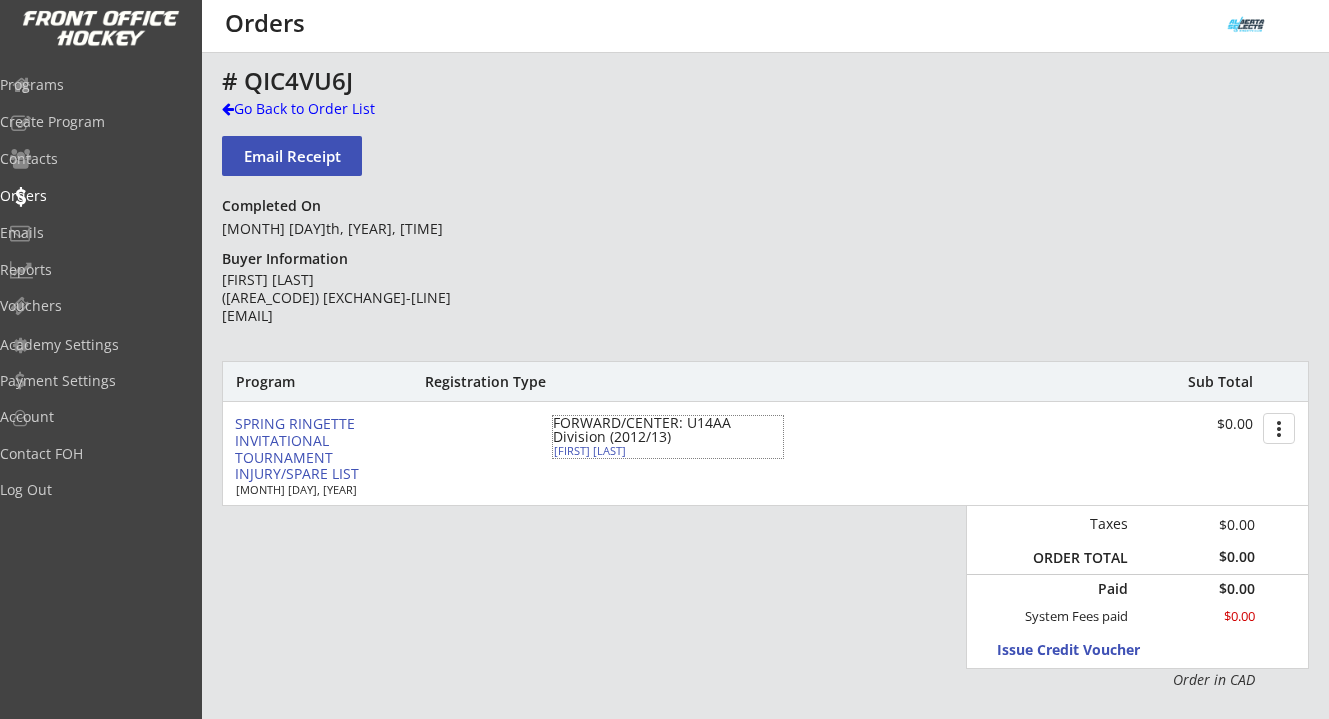 click on "[FIRST] [LAST]" at bounding box center (668, 430) 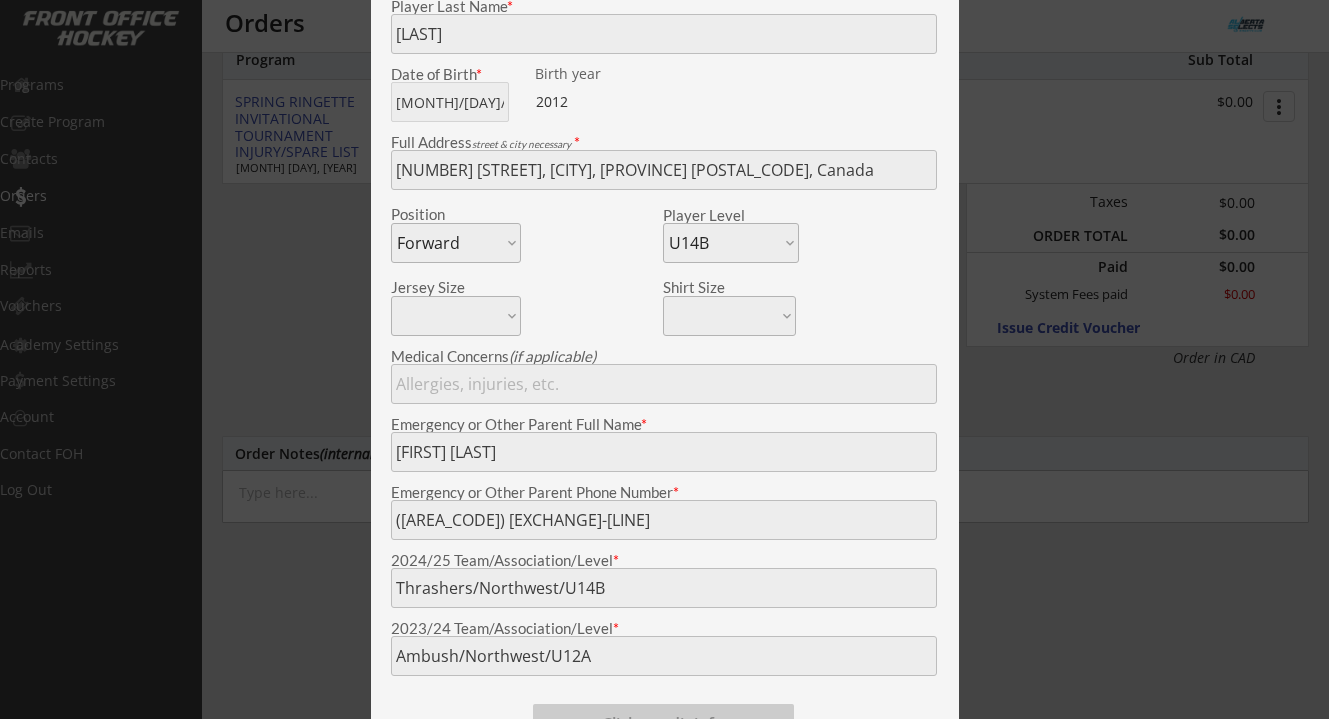 scroll, scrollTop: 0, scrollLeft: 0, axis: both 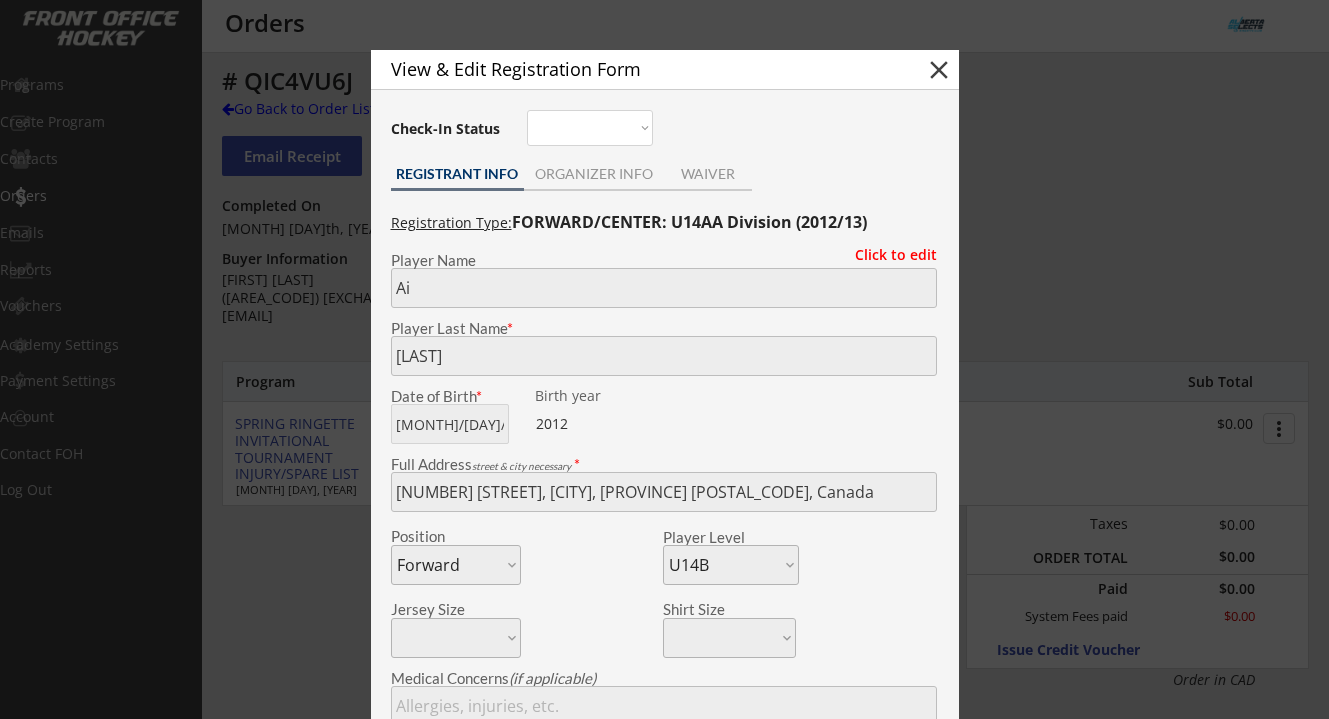 click on "close" at bounding box center [939, 70] 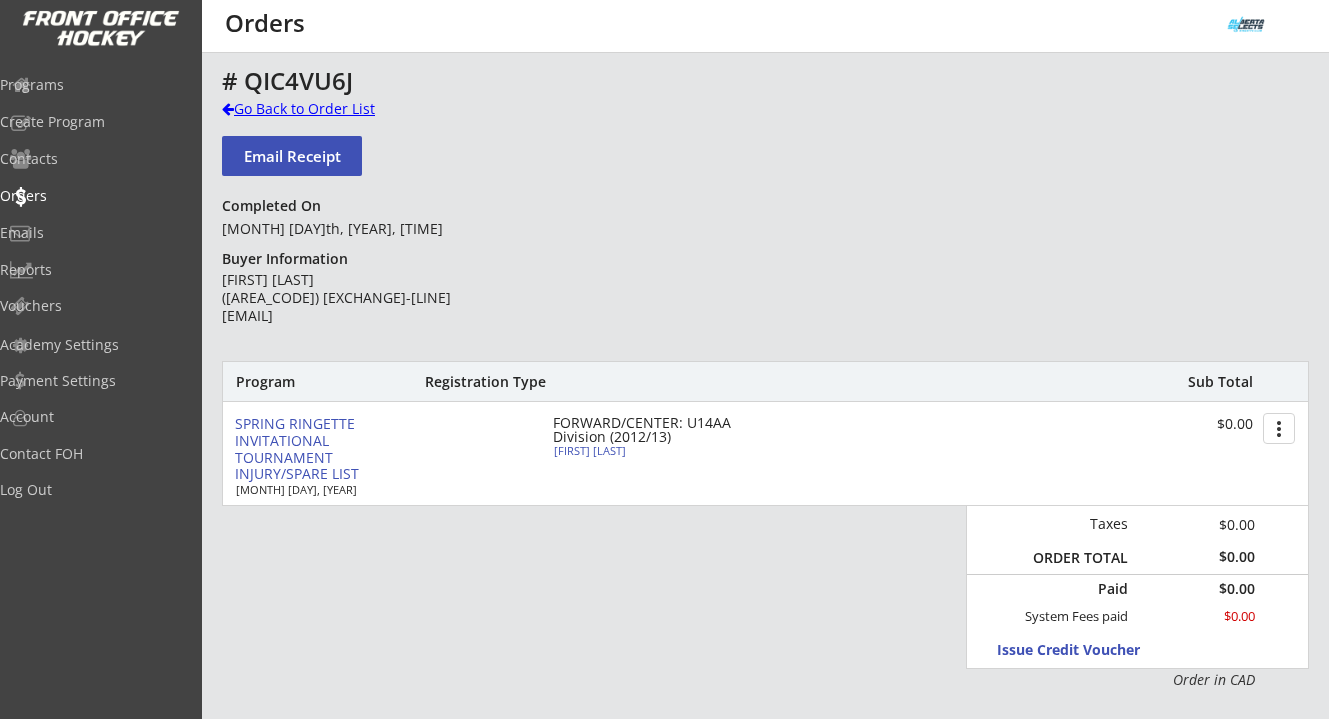 click on "Go Back to Order List" at bounding box center [0, 0] 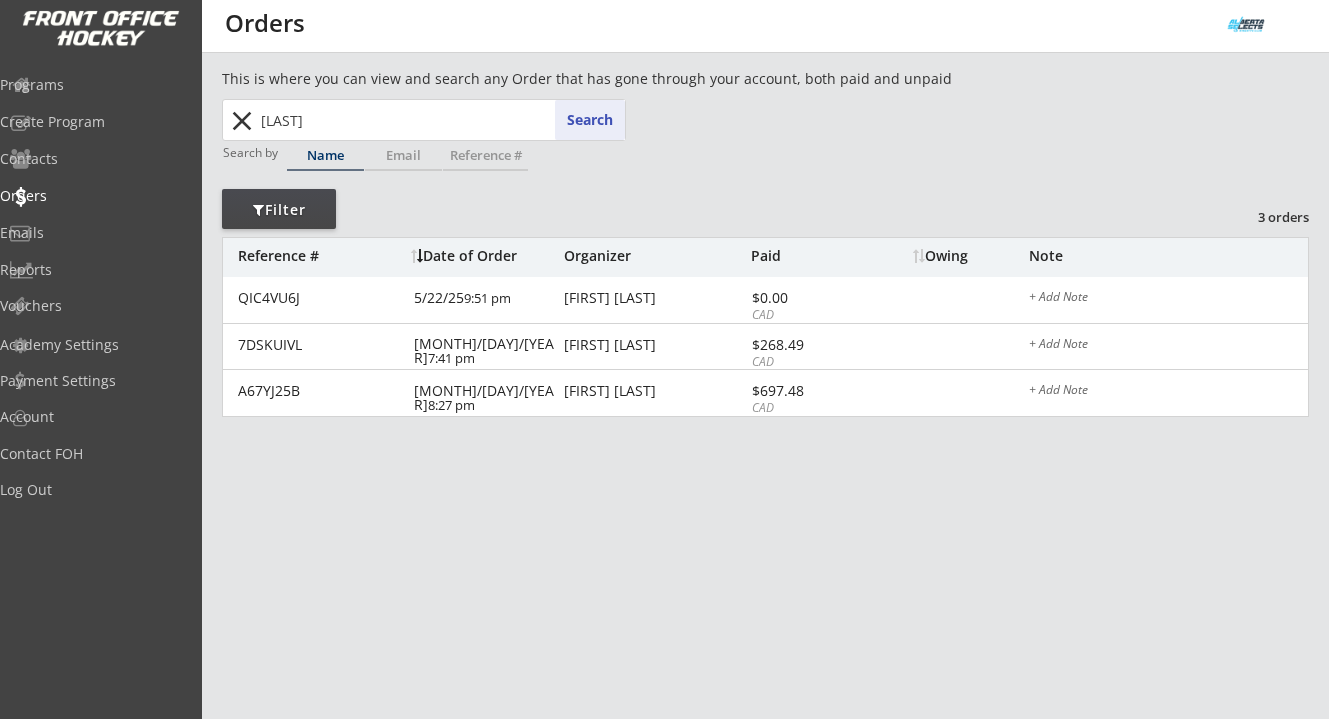 click on "Programs              Create Program              Contacts              Orders              Emails              Reports              Vouchers             Academy Settings             Payment Settings             Account             Contact FOH             Log Out" at bounding box center [101, 359] 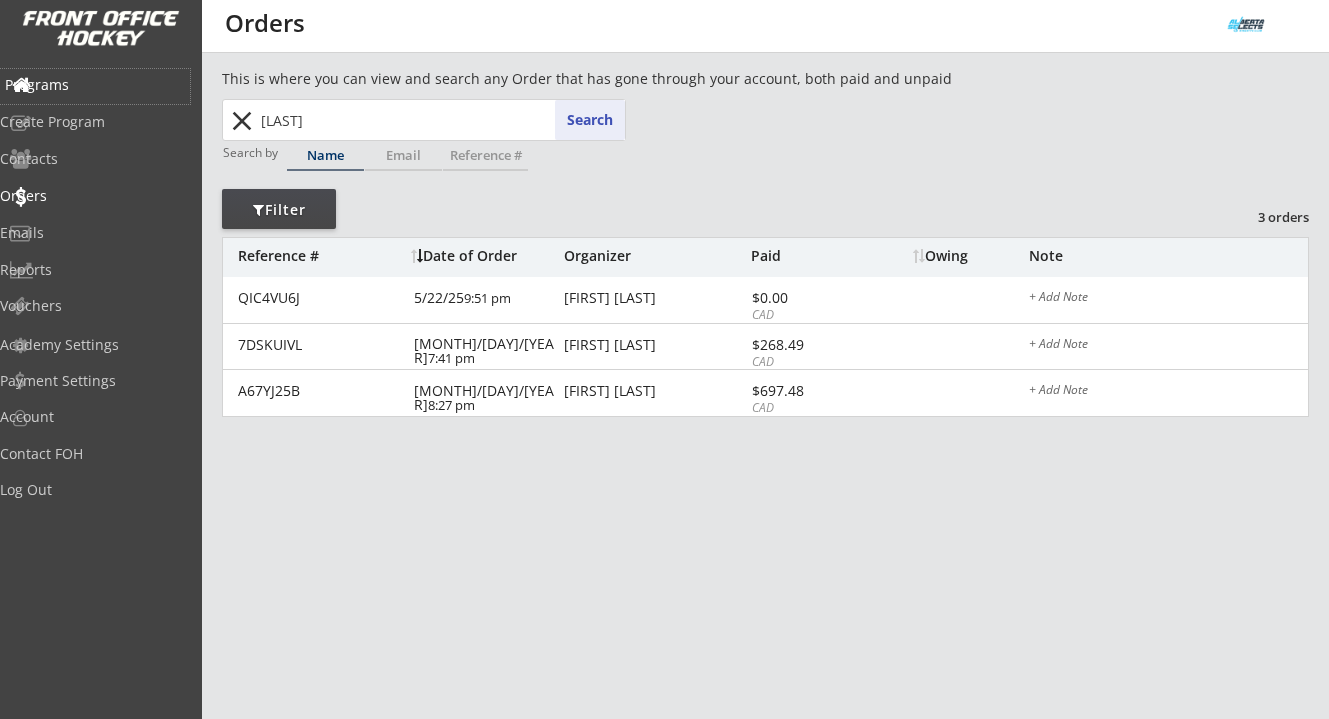 click on "Programs" at bounding box center [95, 85] 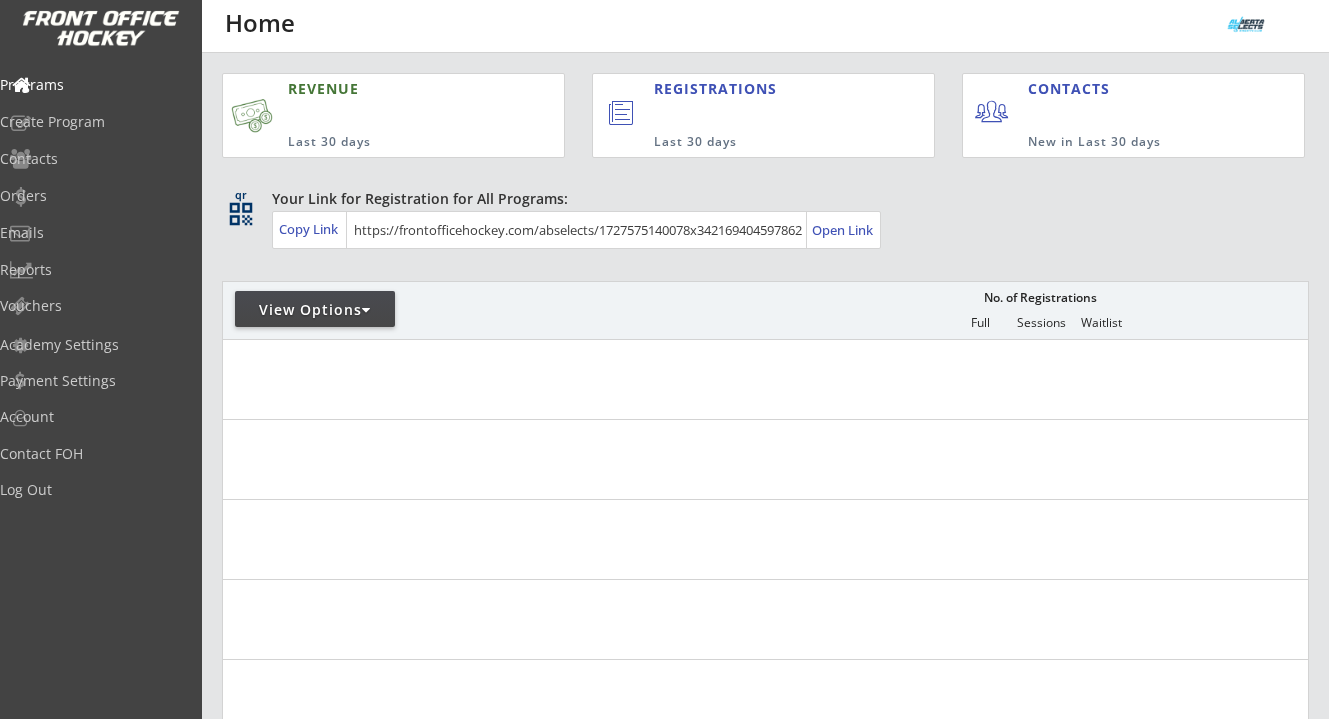 scroll, scrollTop: 0, scrollLeft: 0, axis: both 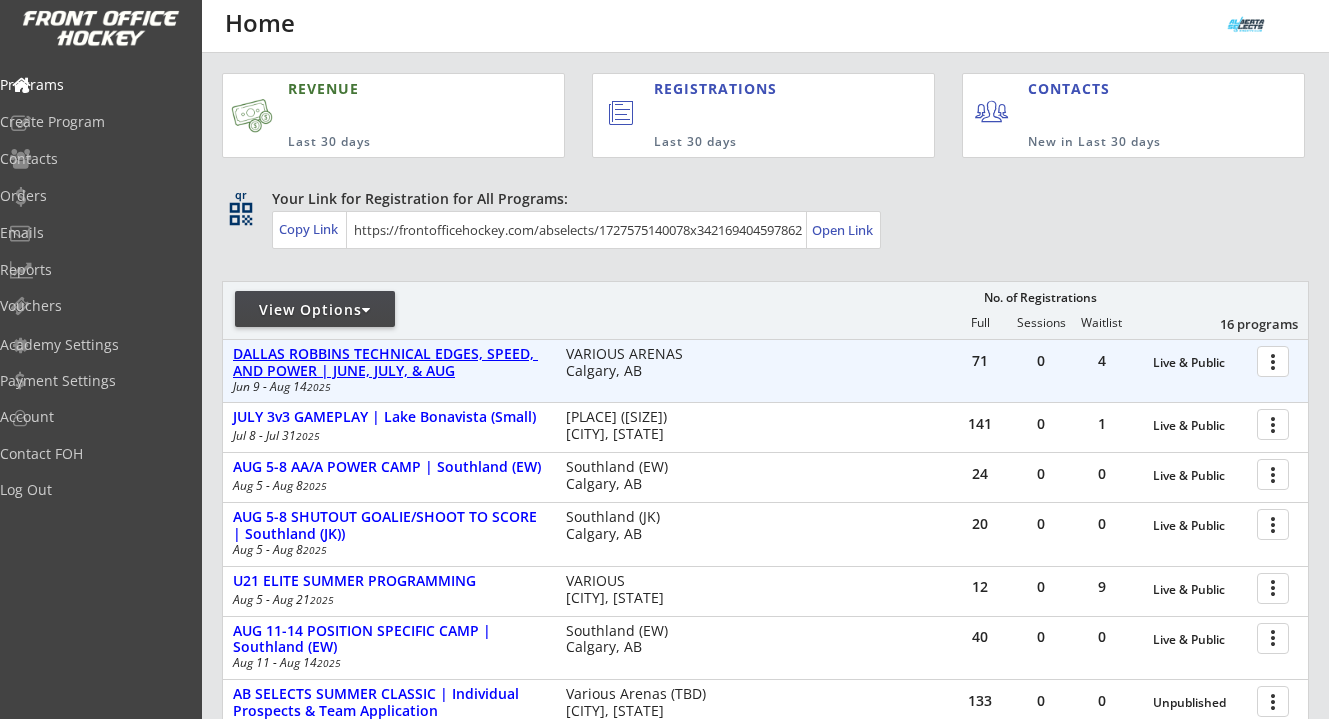 click on "DALLAS ROBBINS TECHNICAL EDGES, SPEED, AND POWER | JUNE, JULY, & AUG" at bounding box center [1200, 363] 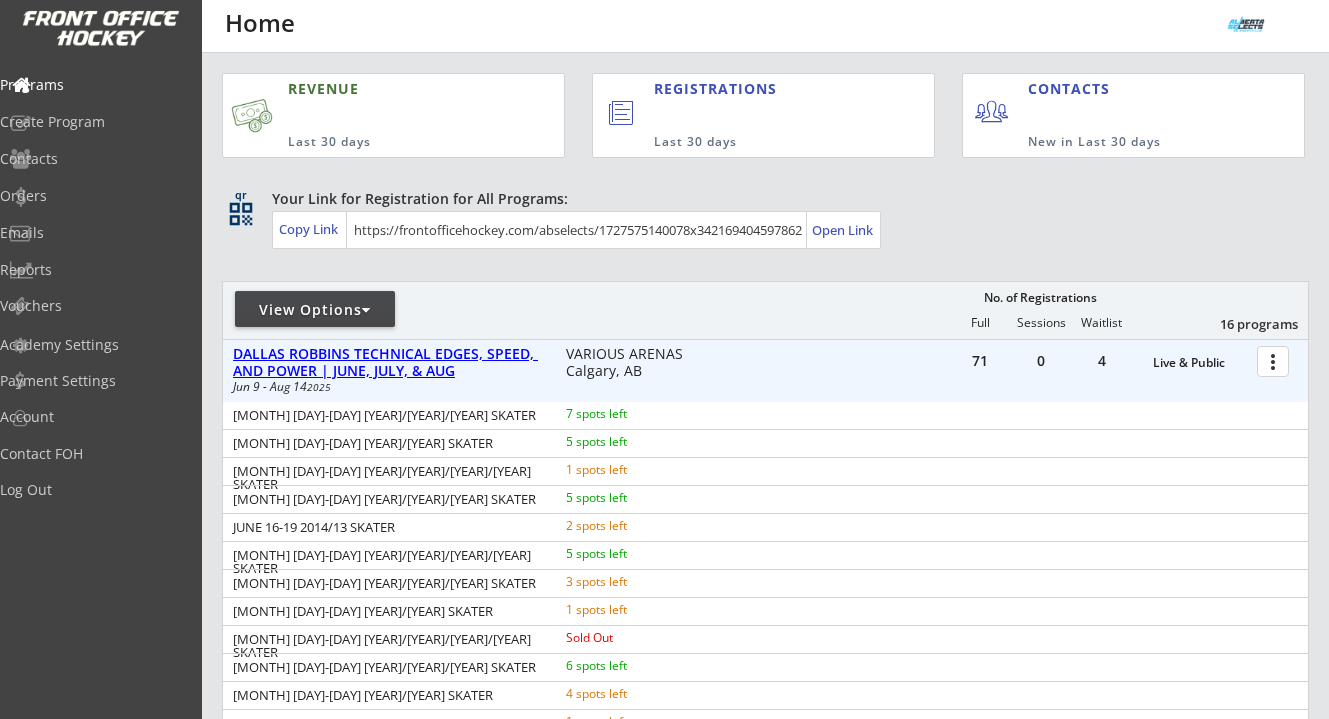 click on "DALLAS ROBBINS TECHNICAL EDGES, SPEED, AND POWER | JUNE, JULY, & AUG" at bounding box center (1200, 363) 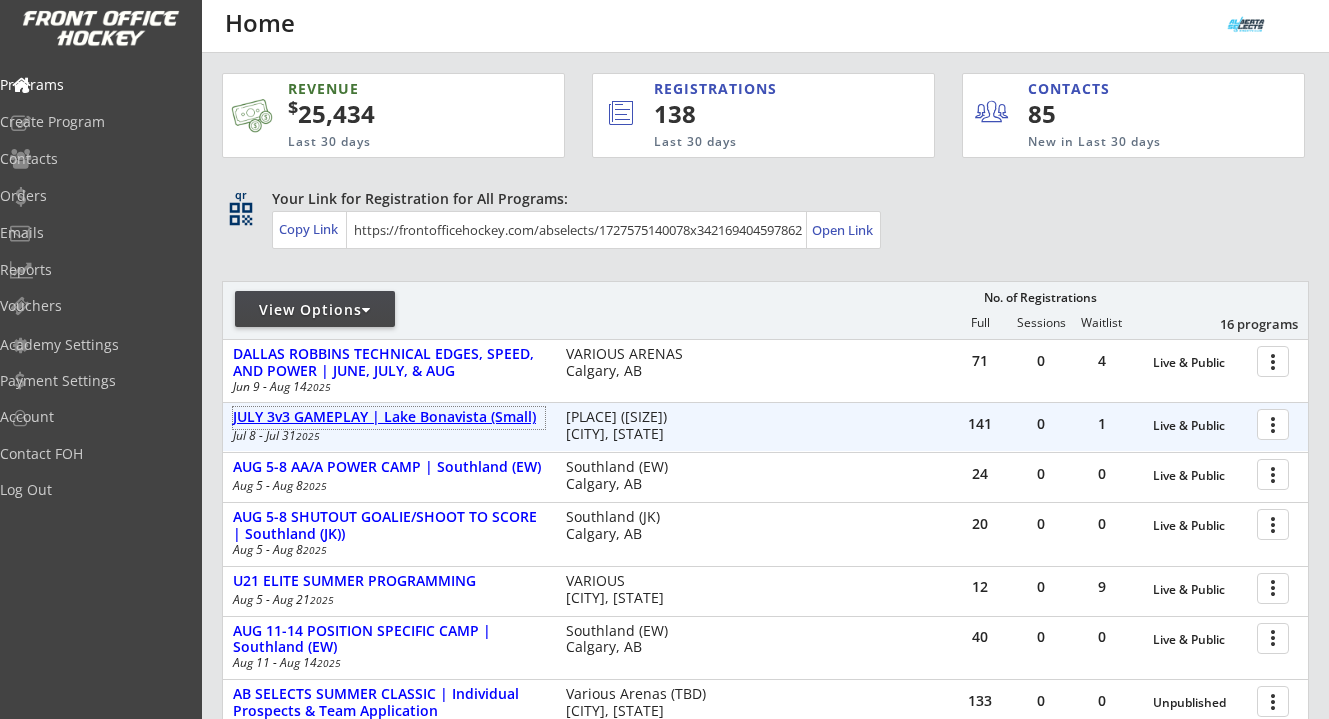click on "JULY 3v3 GAMEPLAY | Lake Bonavista (Small)" at bounding box center (389, 417) 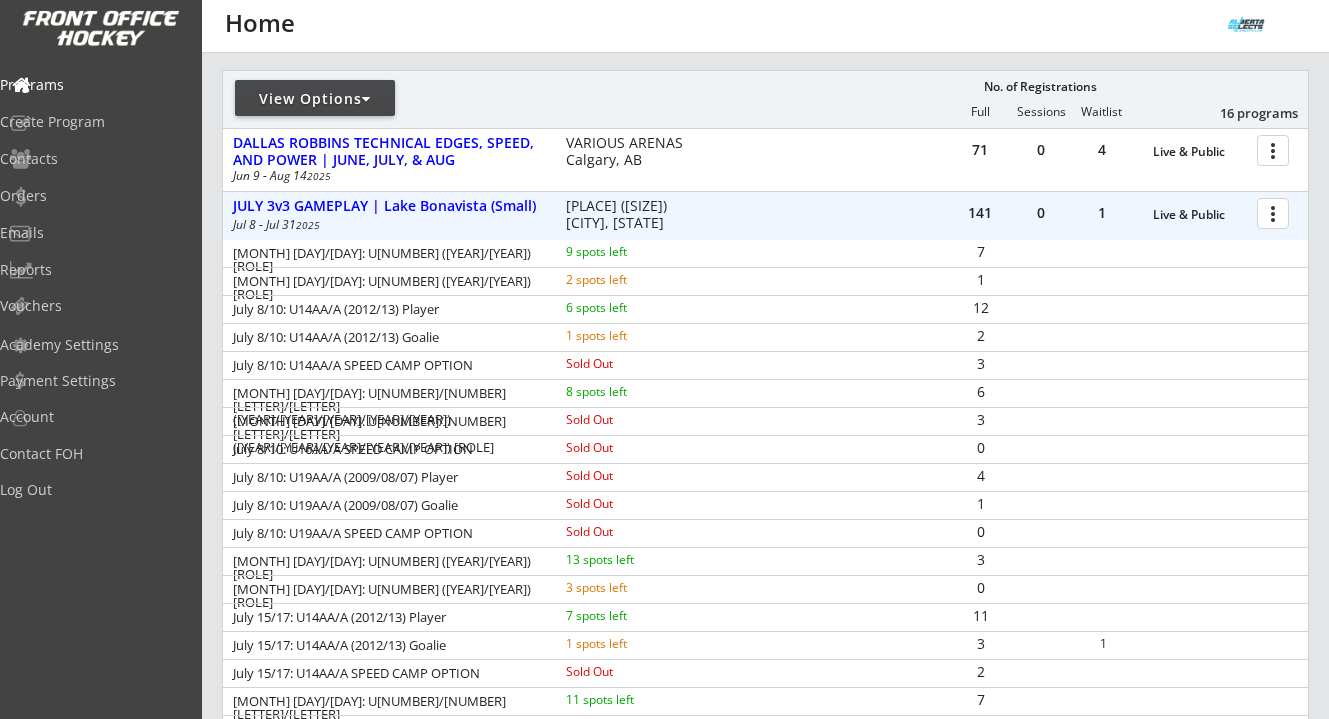 scroll, scrollTop: 216, scrollLeft: 0, axis: vertical 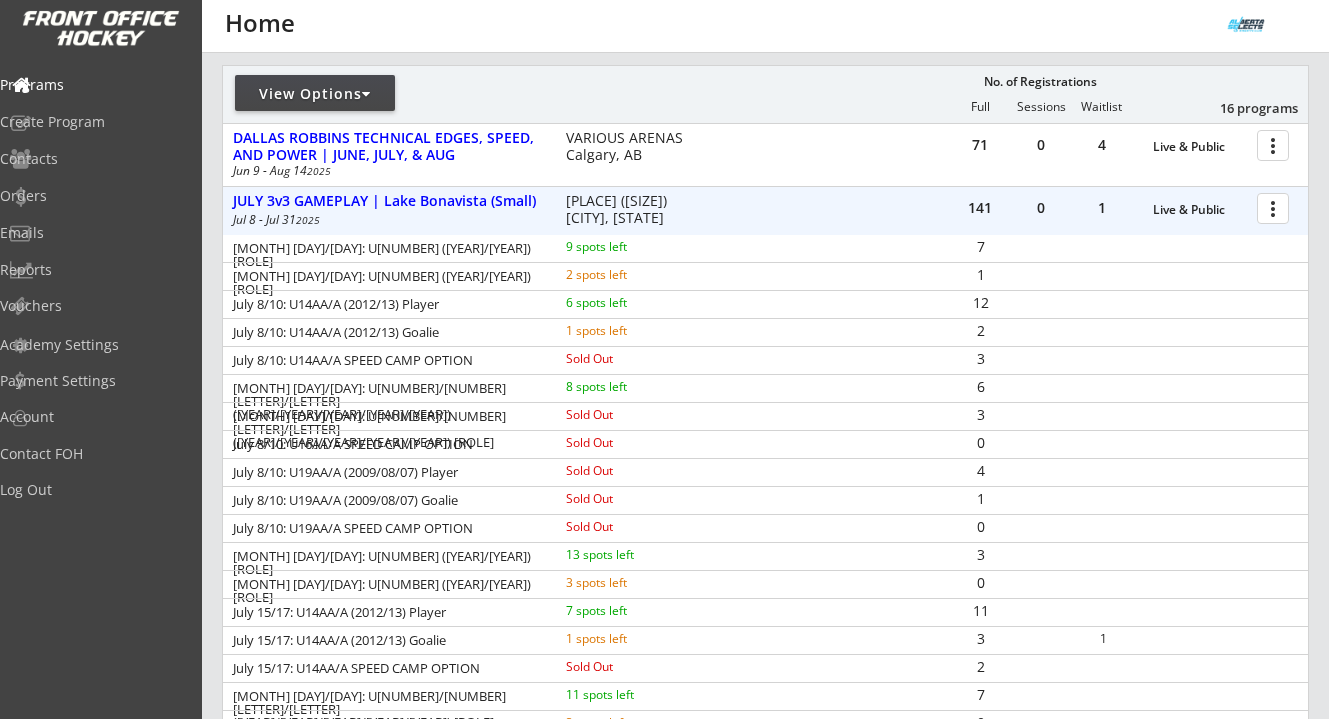 click at bounding box center [1276, 207] 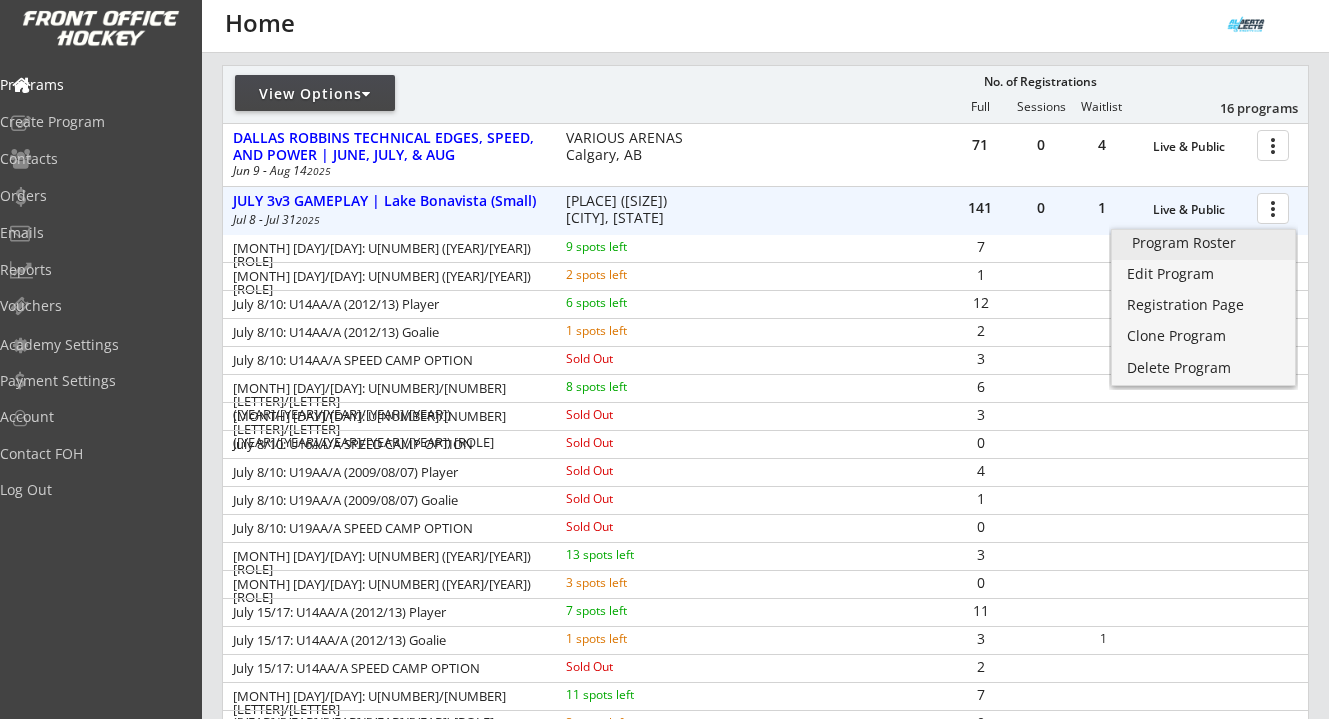 click on "Program Roster" at bounding box center [1203, 243] 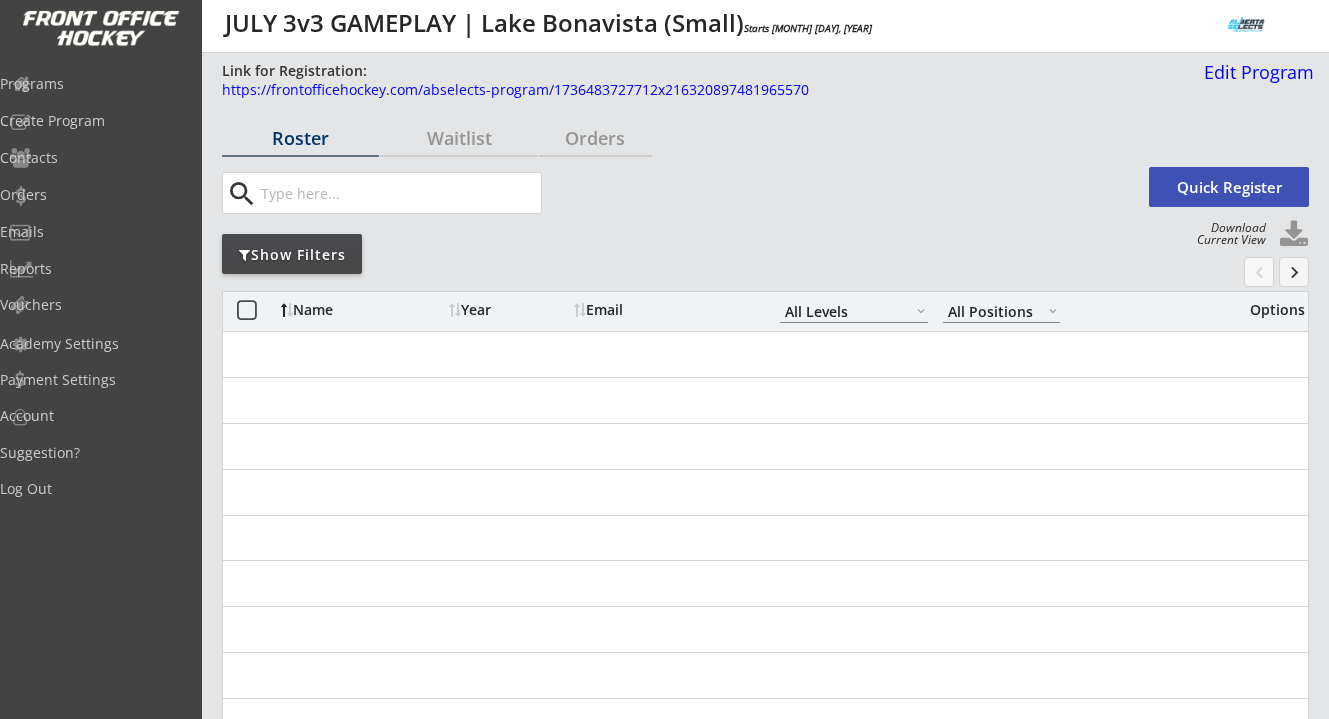 scroll, scrollTop: 0, scrollLeft: 0, axis: both 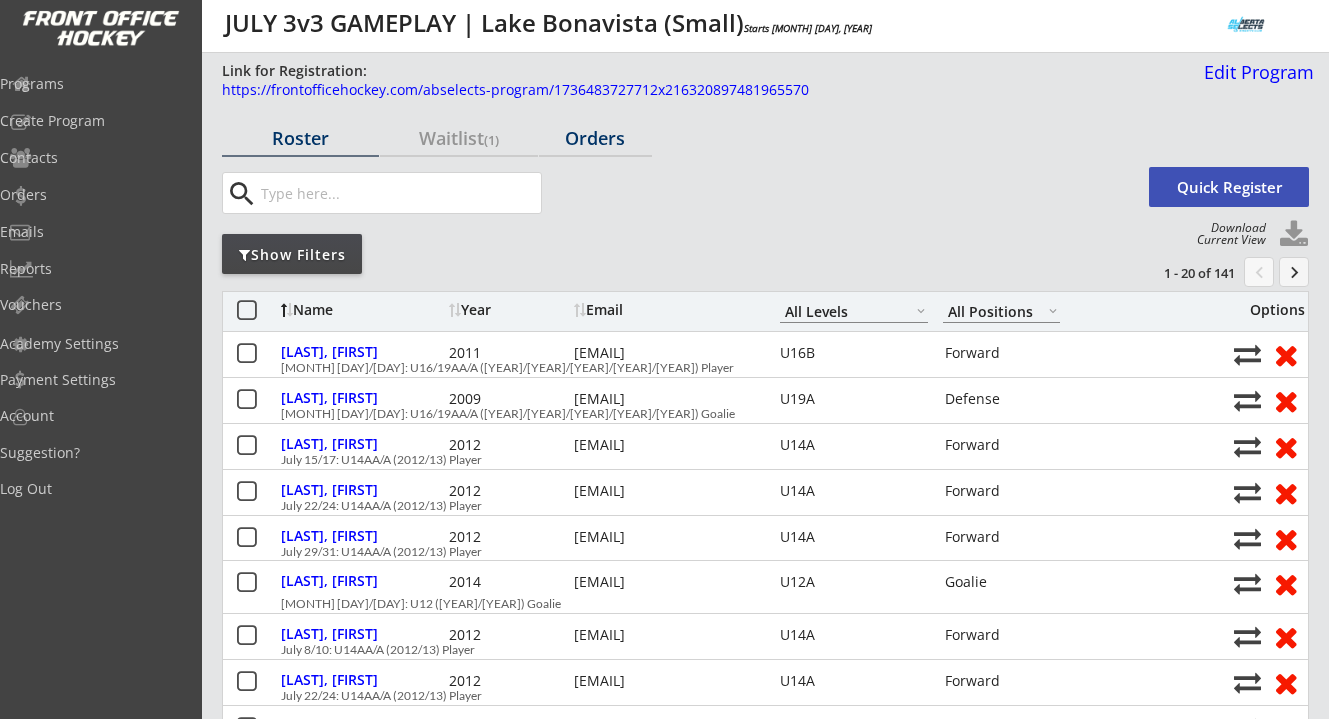 click on "Orders" at bounding box center [300, 138] 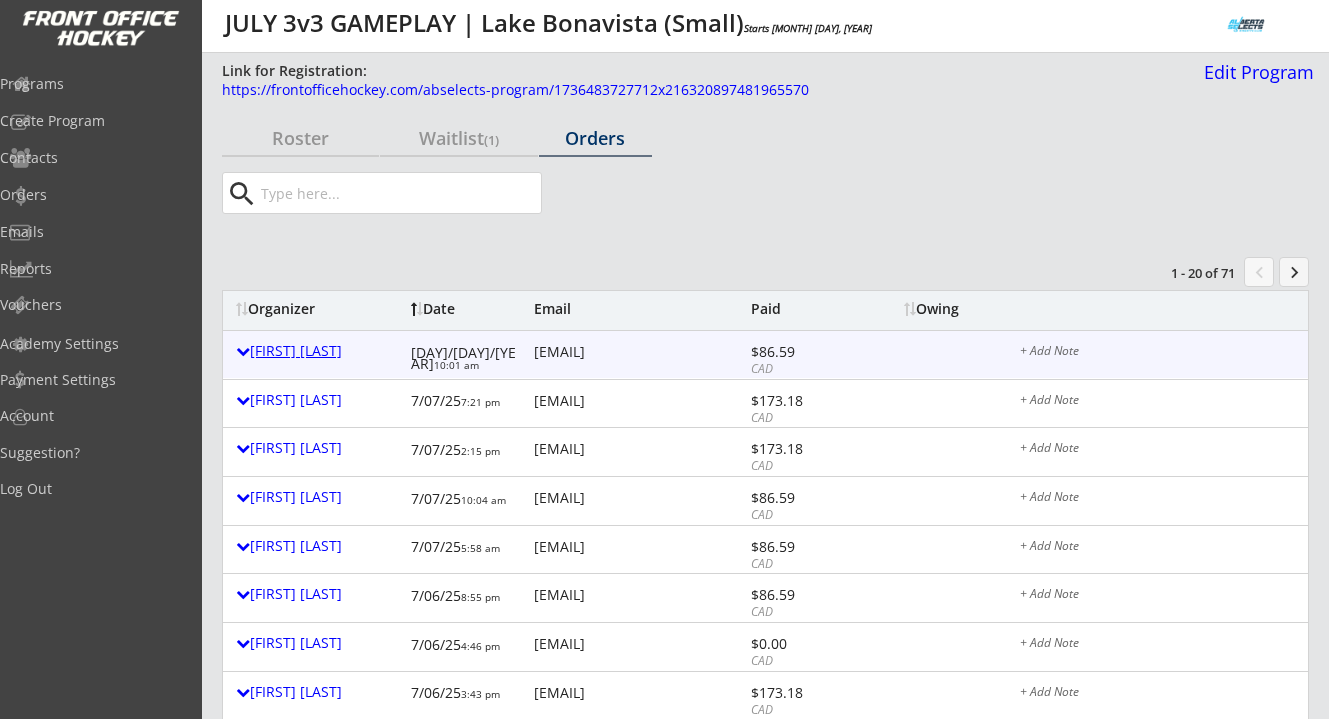 click at bounding box center (243, 351) 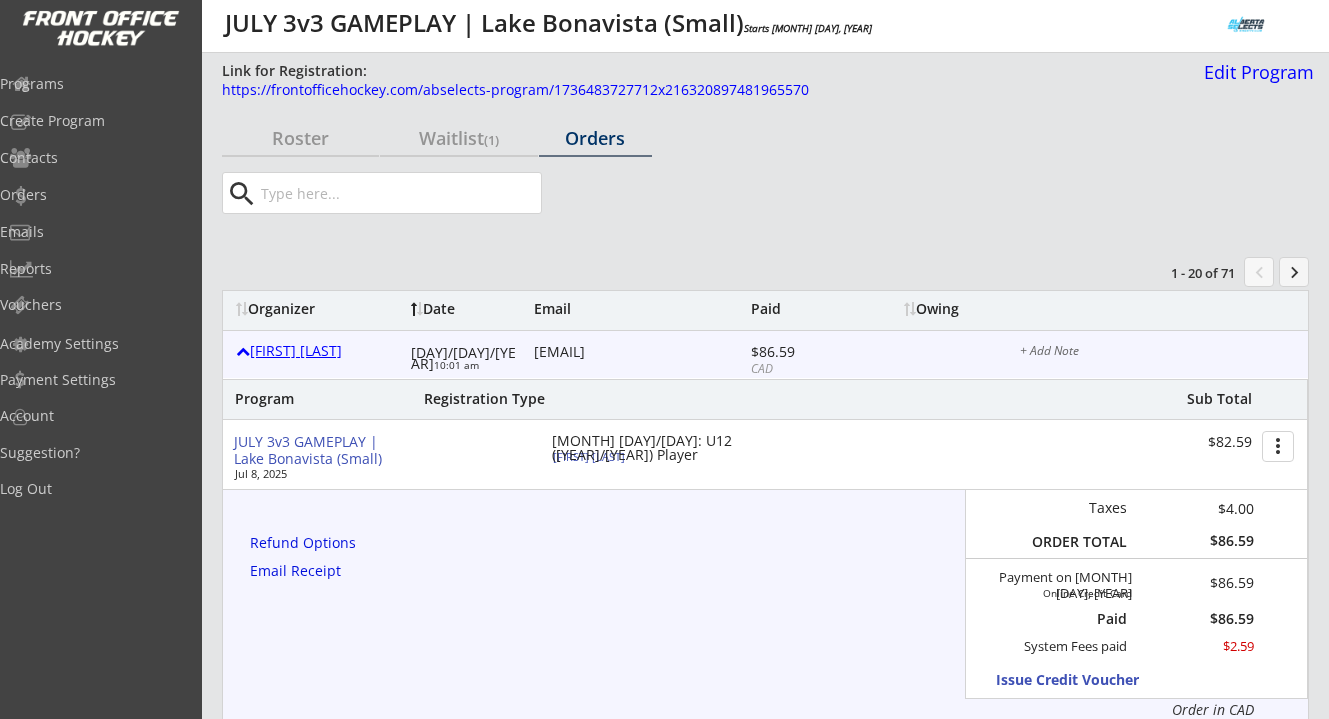click at bounding box center [243, 351] 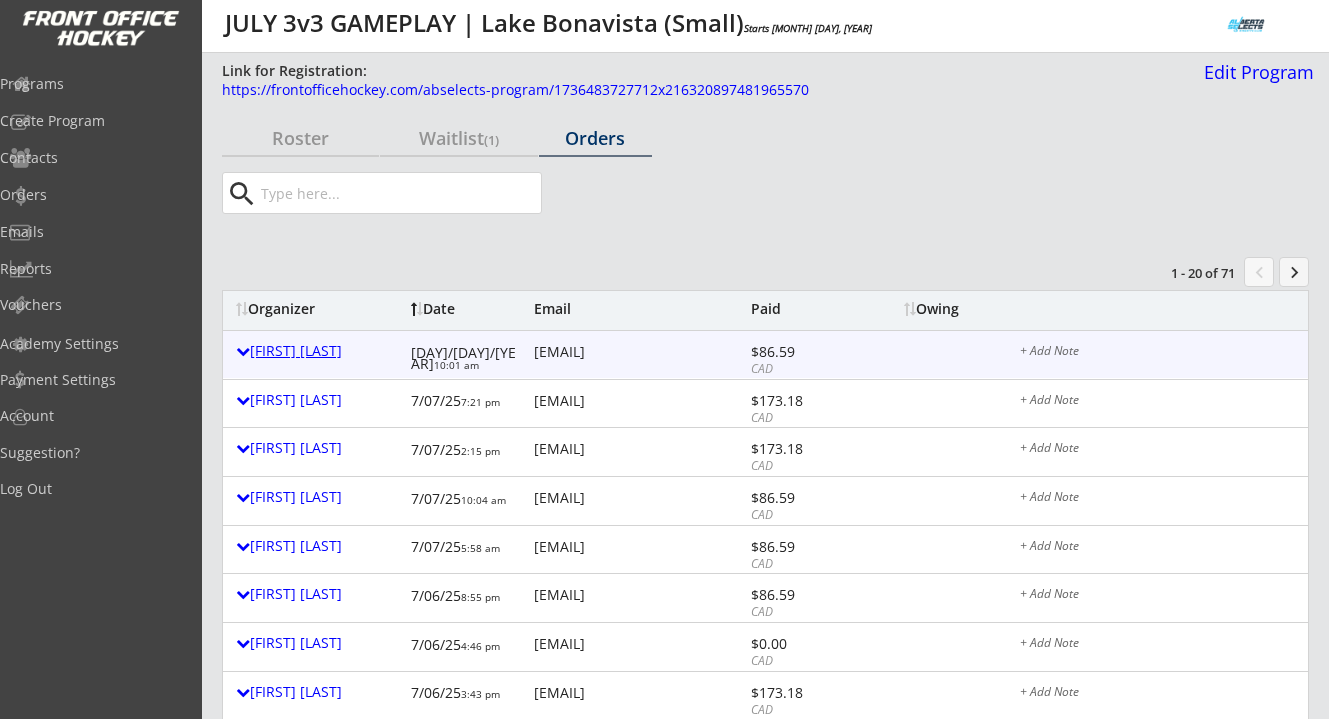click at bounding box center [243, 351] 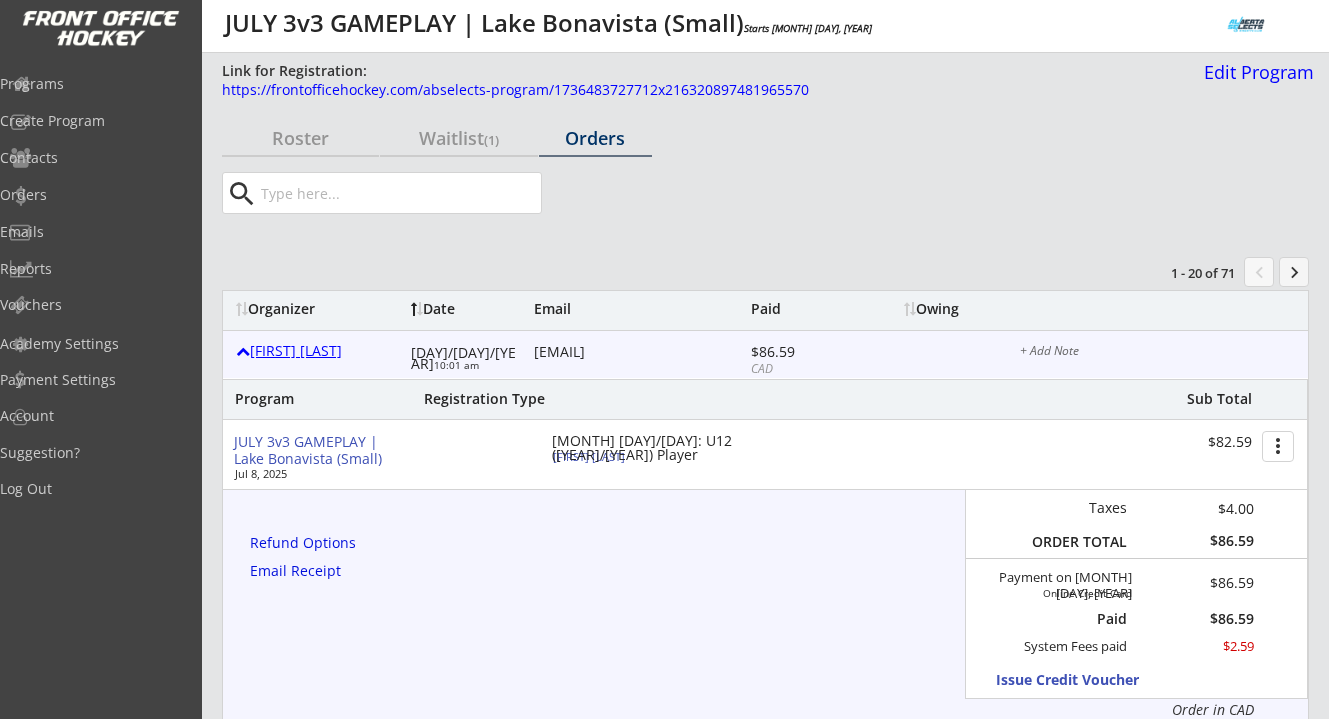 click at bounding box center [243, 351] 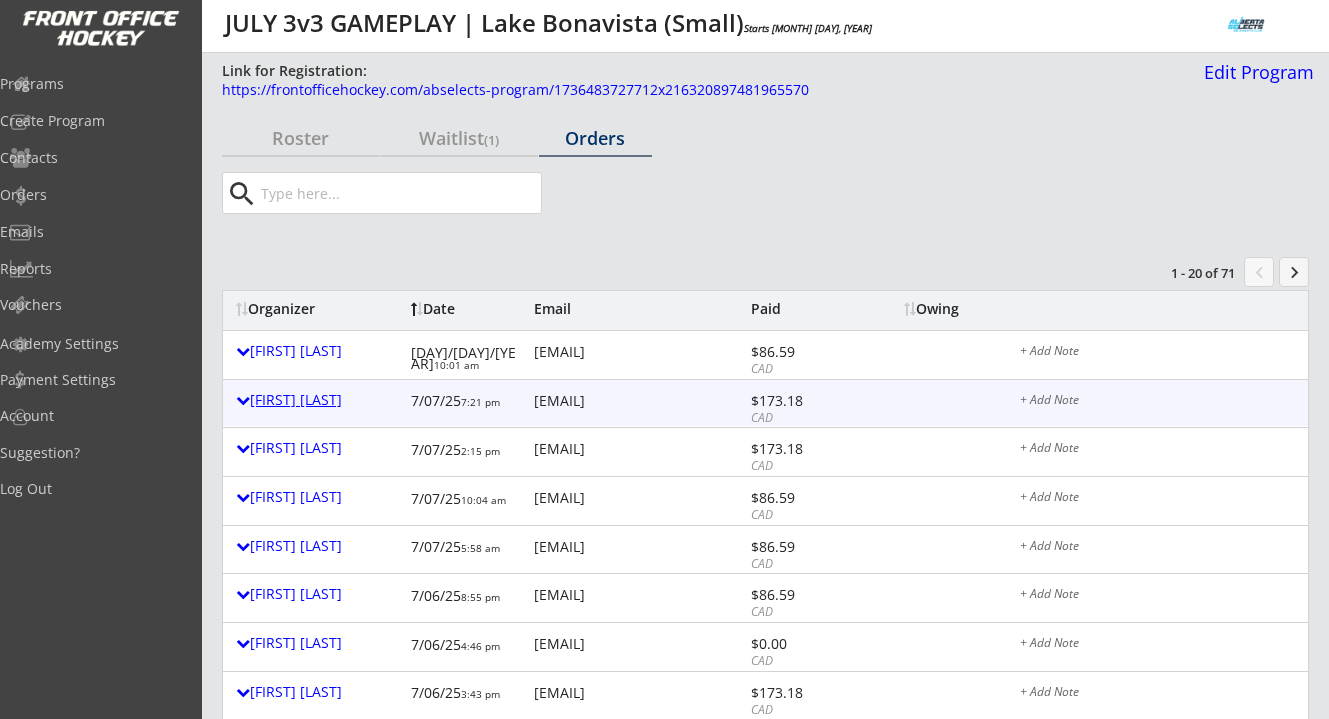 click at bounding box center (243, 400) 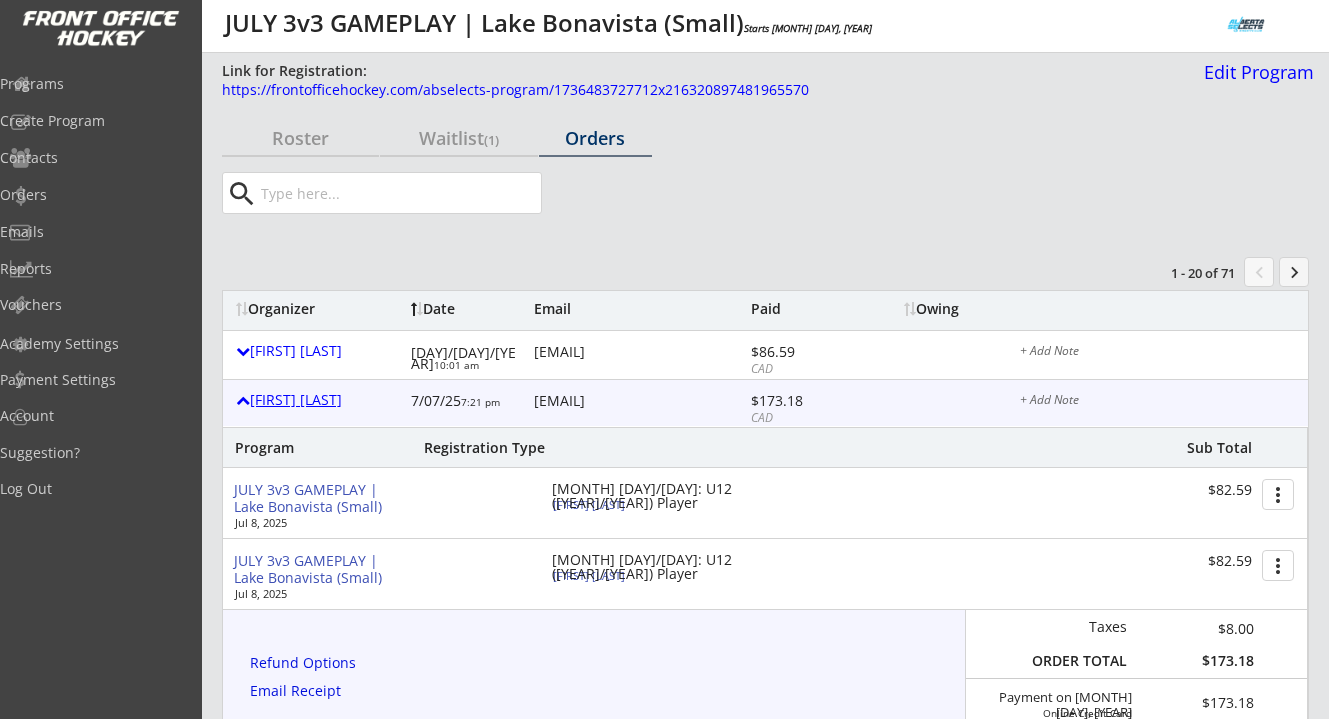 click at bounding box center (243, 400) 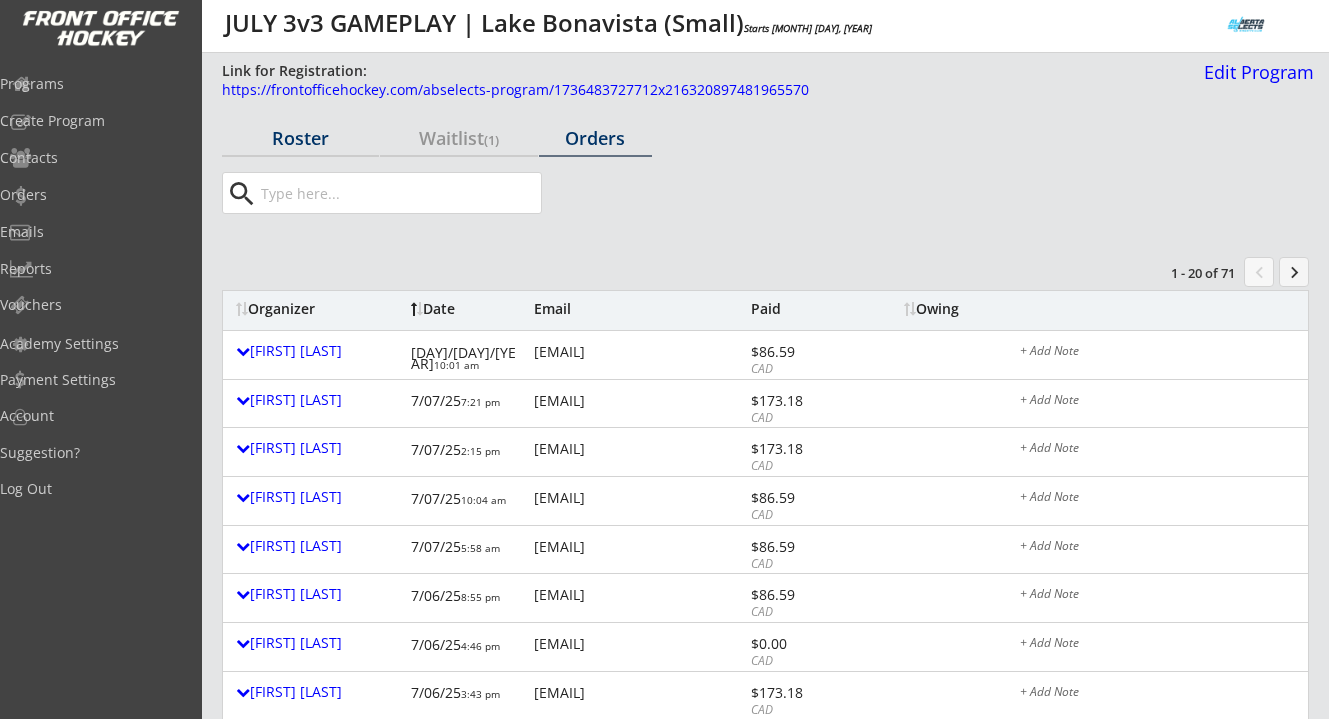 click on "Roster" at bounding box center [300, 138] 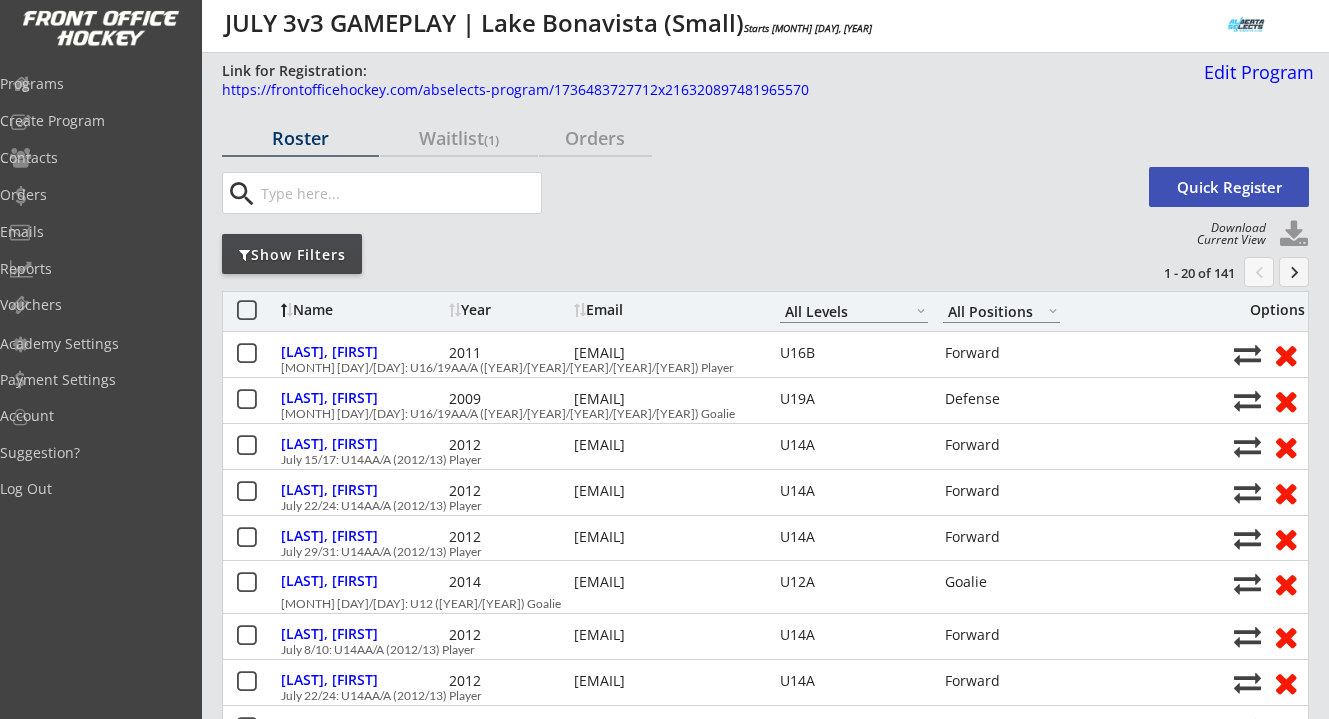 click on "Show Filters" at bounding box center [292, 254] 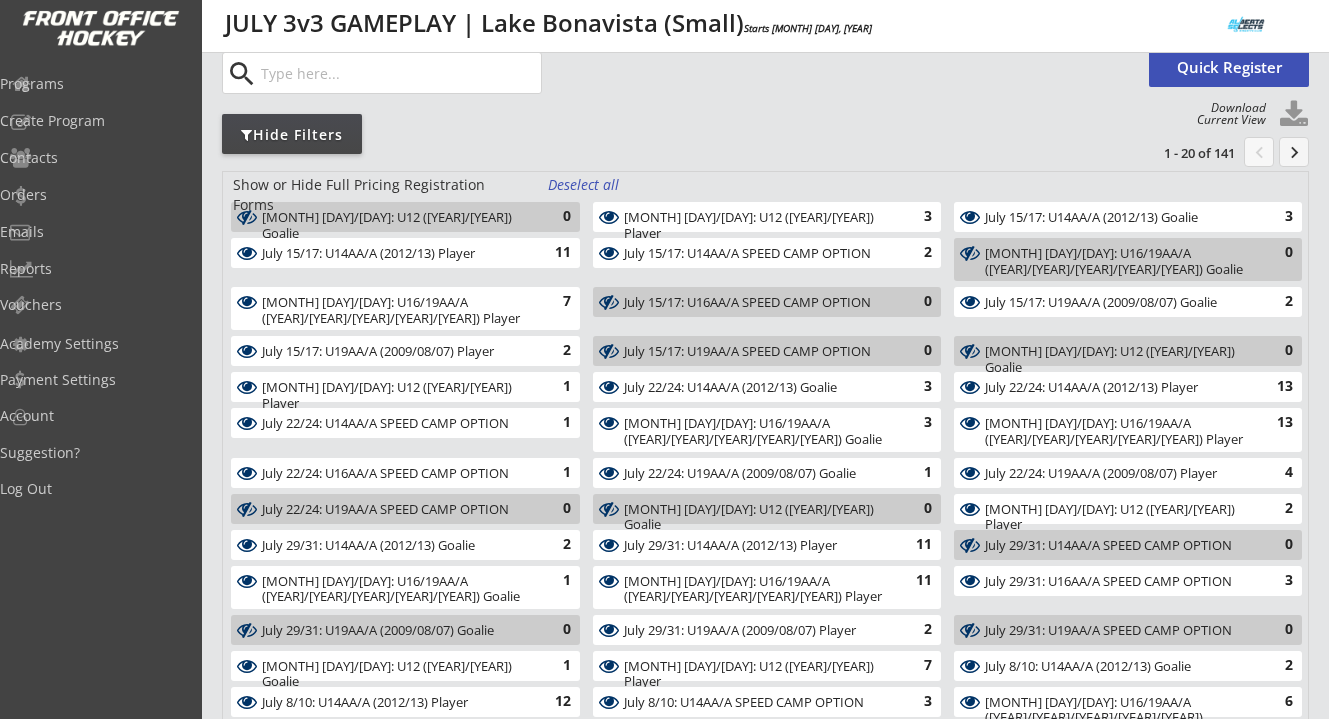 scroll, scrollTop: 117, scrollLeft: 0, axis: vertical 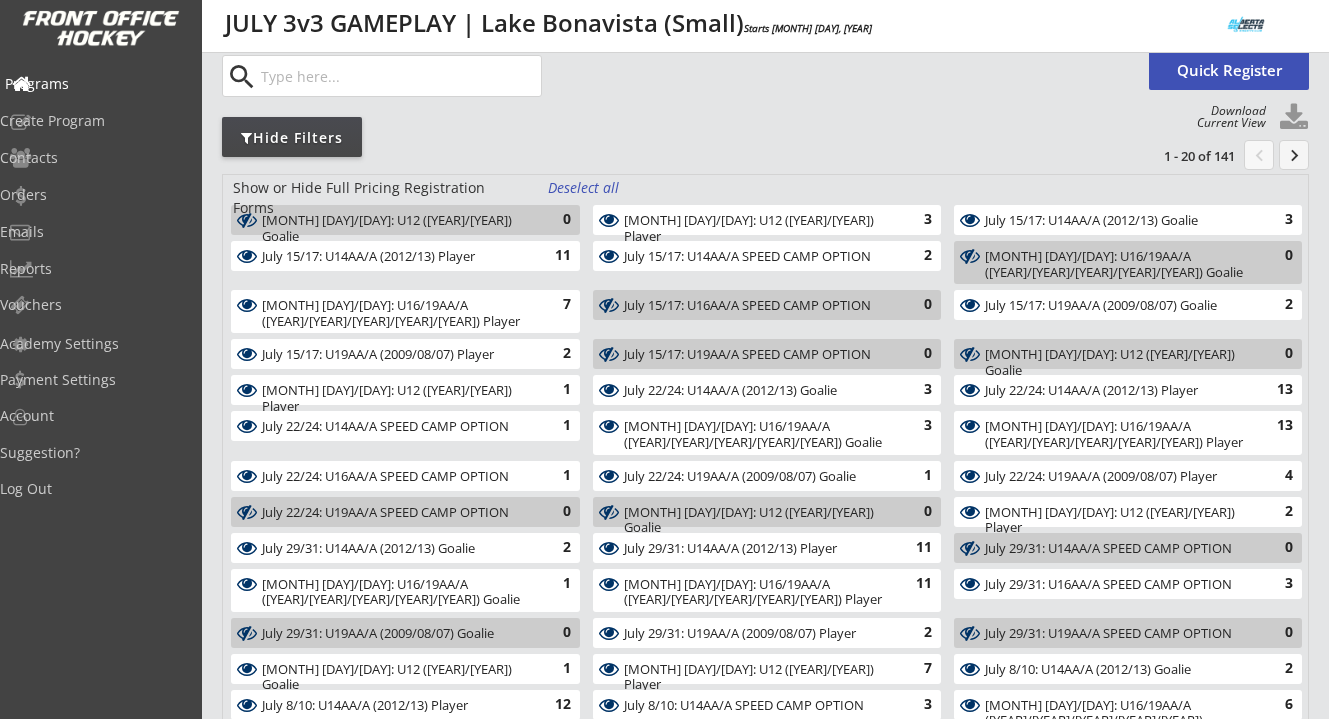 click on "Programs" at bounding box center [95, 84] 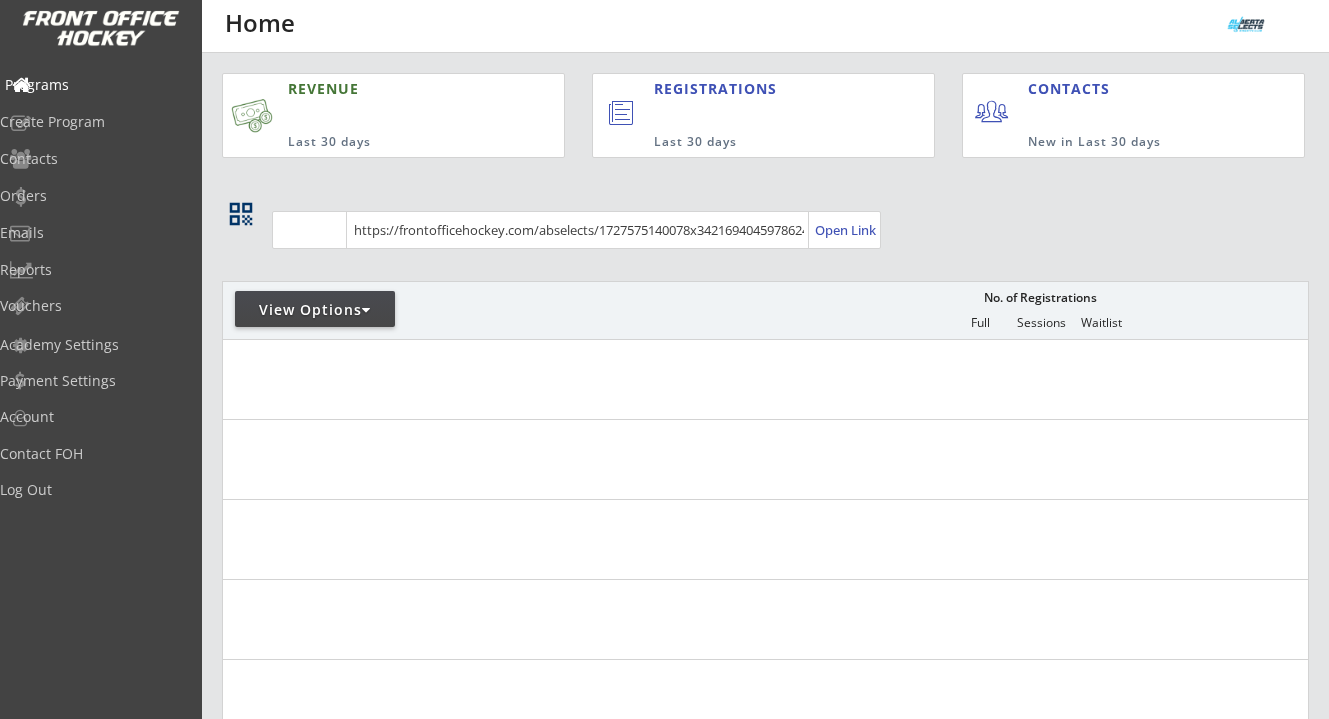 scroll, scrollTop: 0, scrollLeft: 0, axis: both 